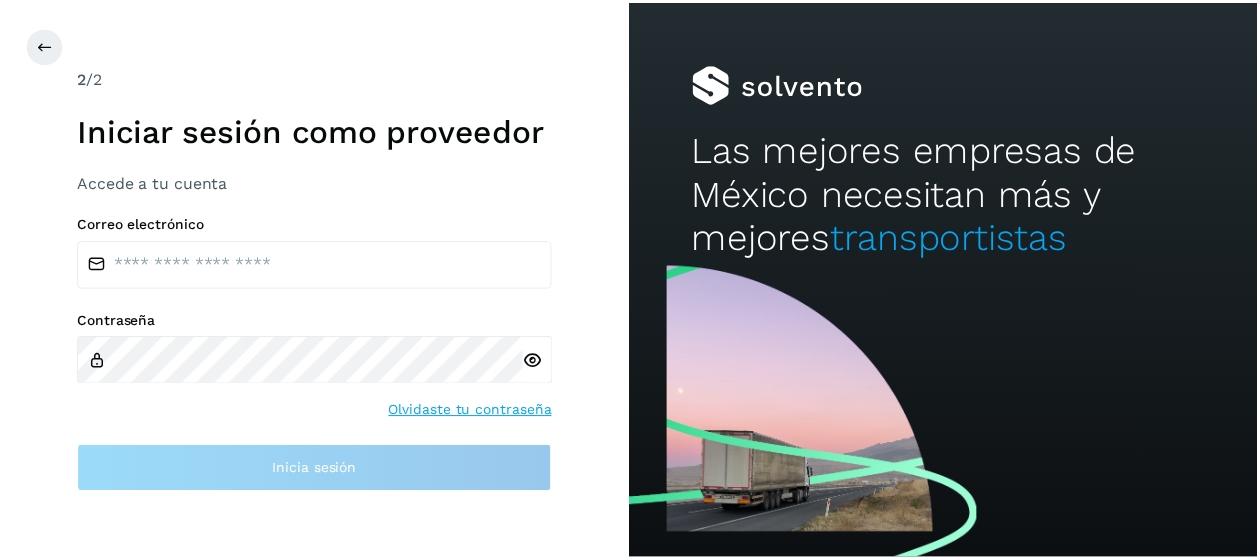 scroll, scrollTop: 0, scrollLeft: 0, axis: both 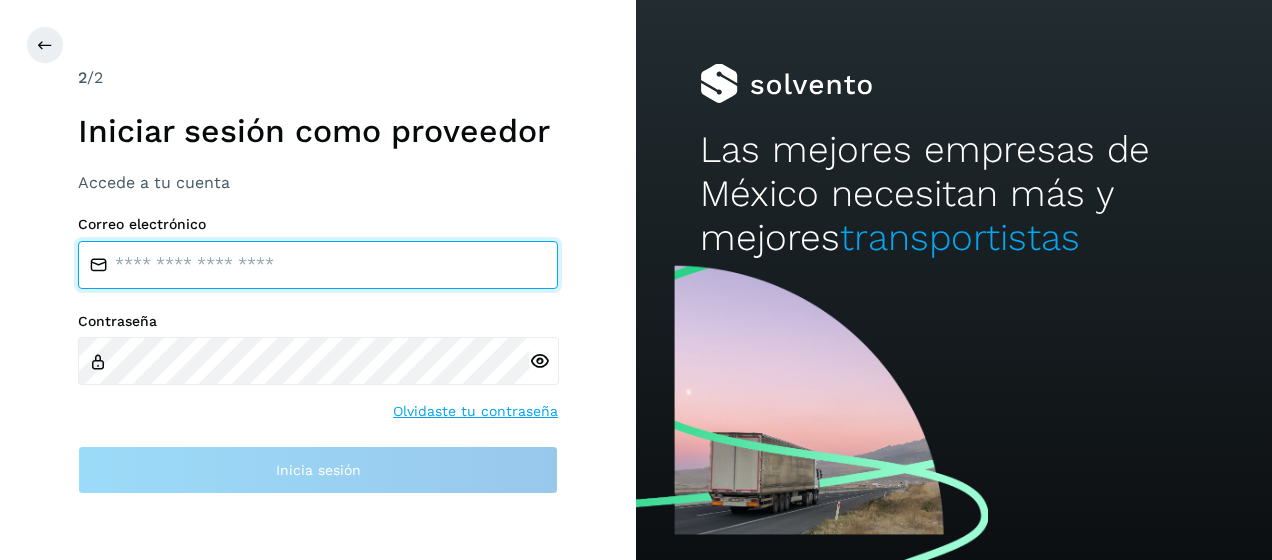 click at bounding box center (318, 265) 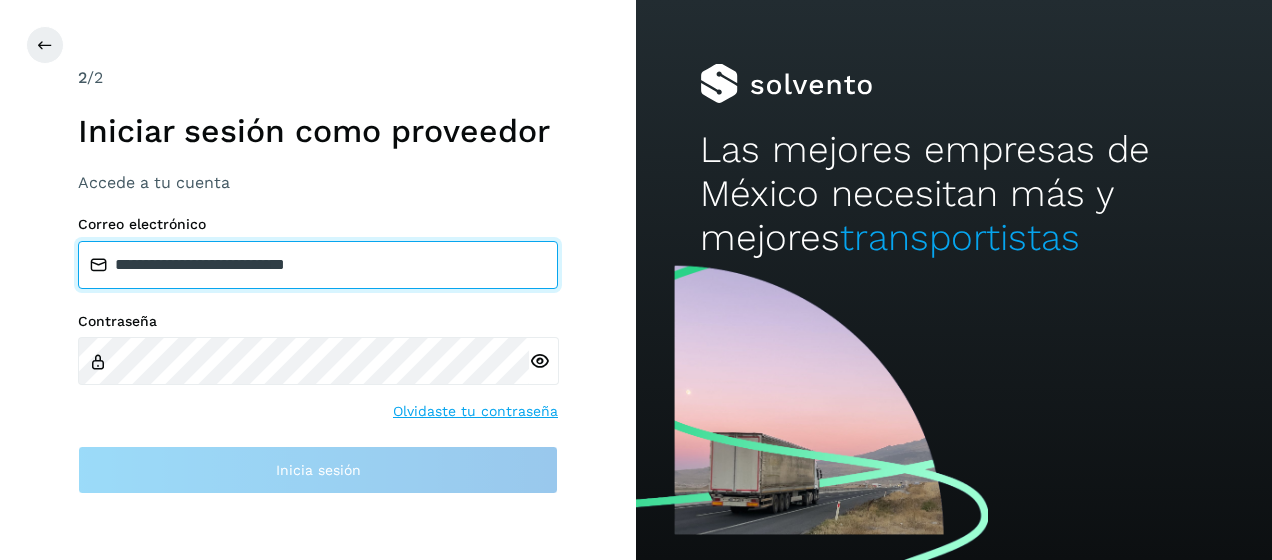 type on "**********" 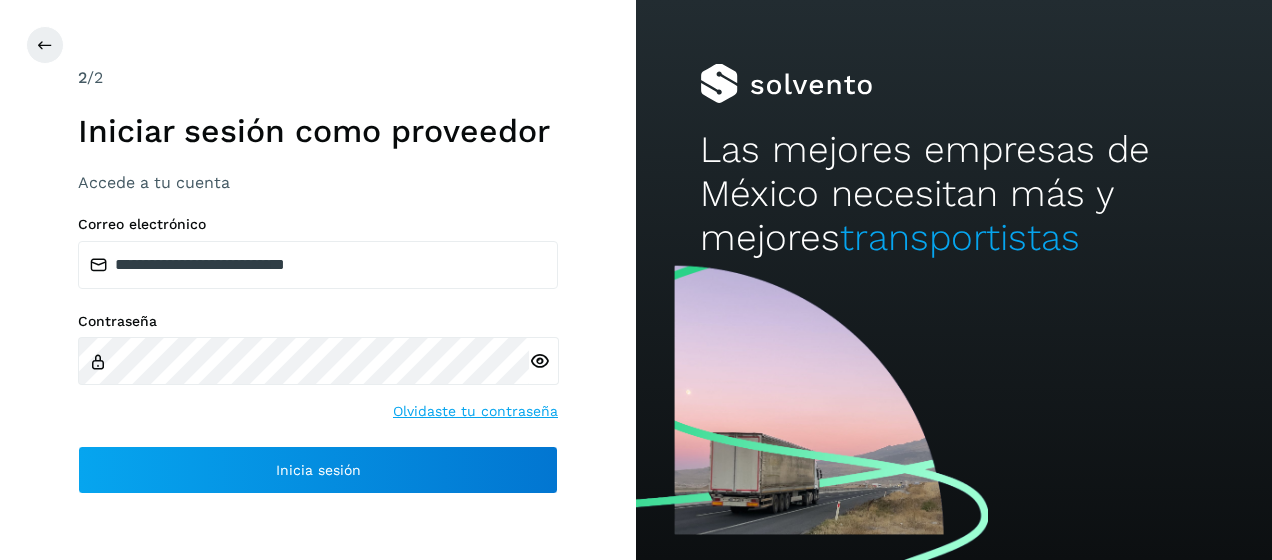 click on "**********" at bounding box center (318, 355) 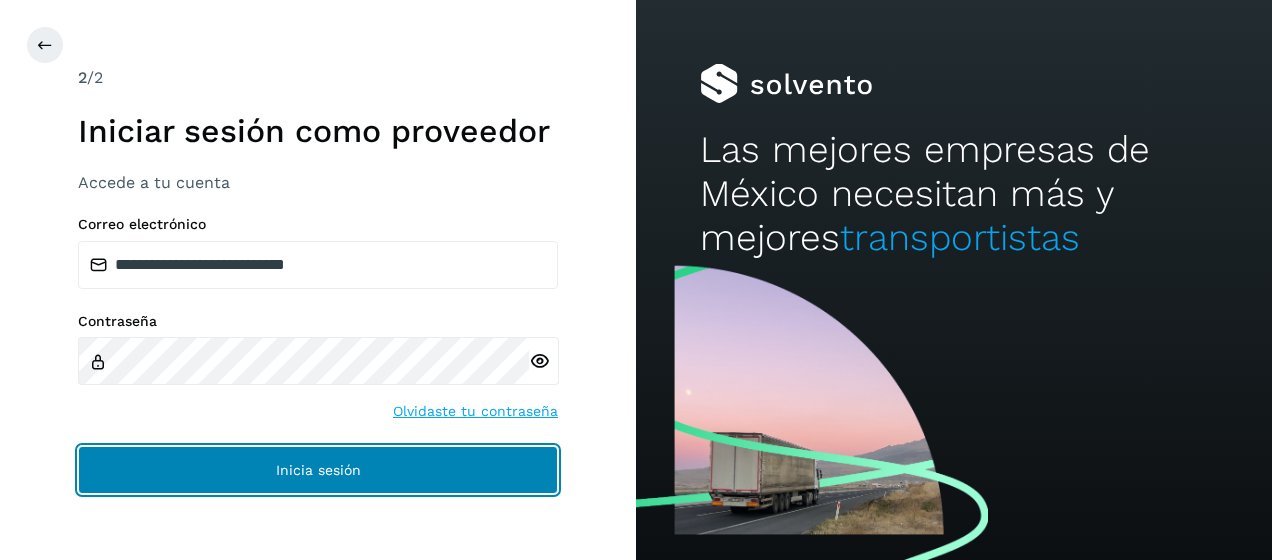 click on "Inicia sesión" at bounding box center (318, 470) 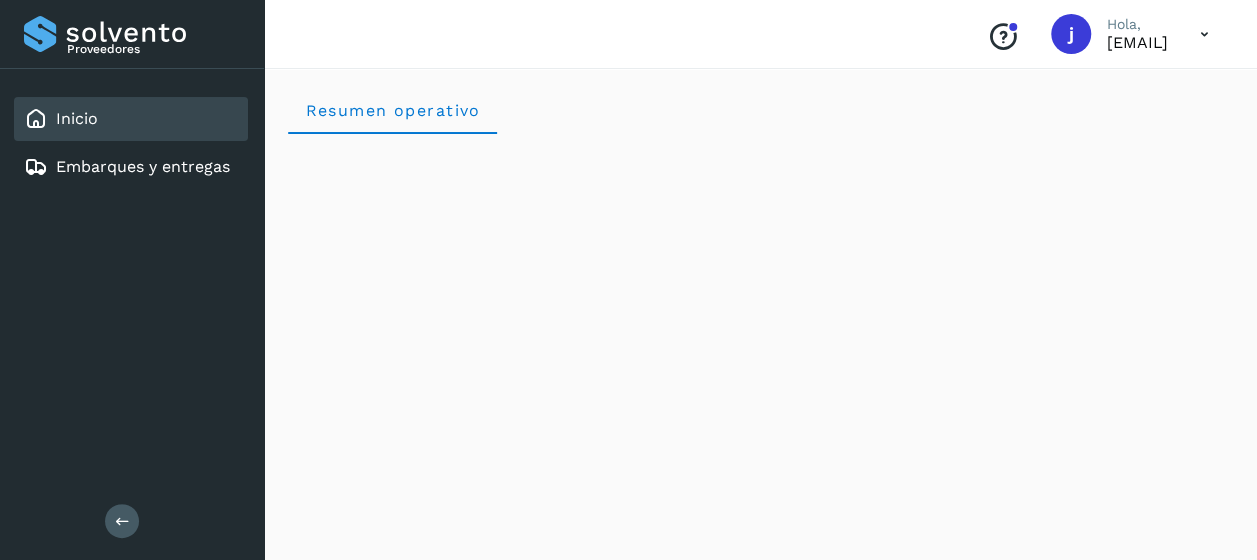 scroll, scrollTop: 400, scrollLeft: 0, axis: vertical 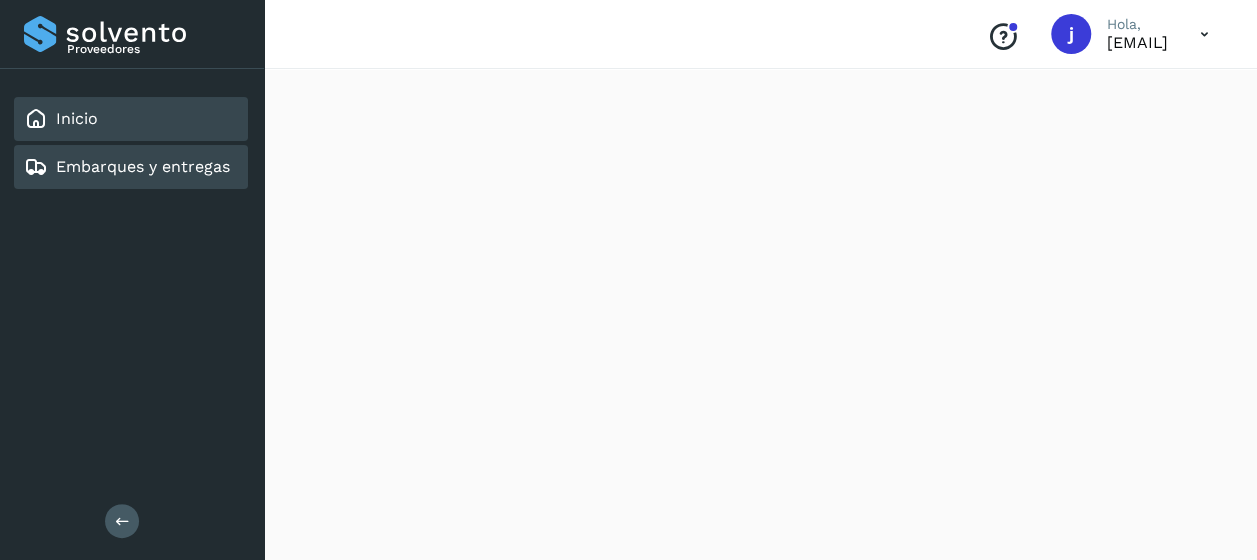 click on "Embarques y entregas" at bounding box center [127, 167] 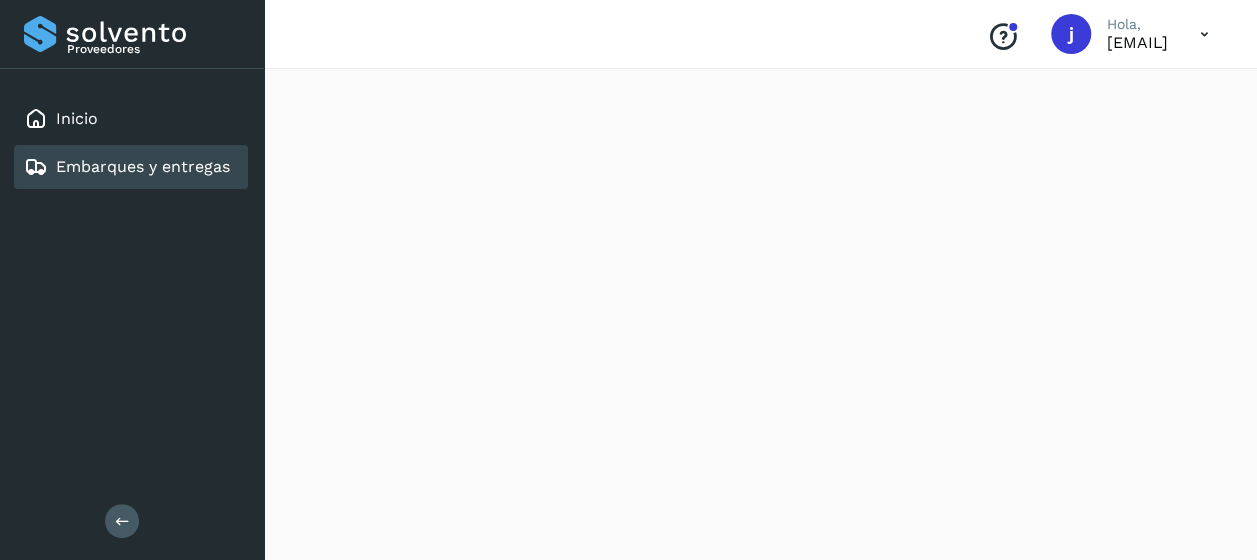 scroll, scrollTop: 0, scrollLeft: 0, axis: both 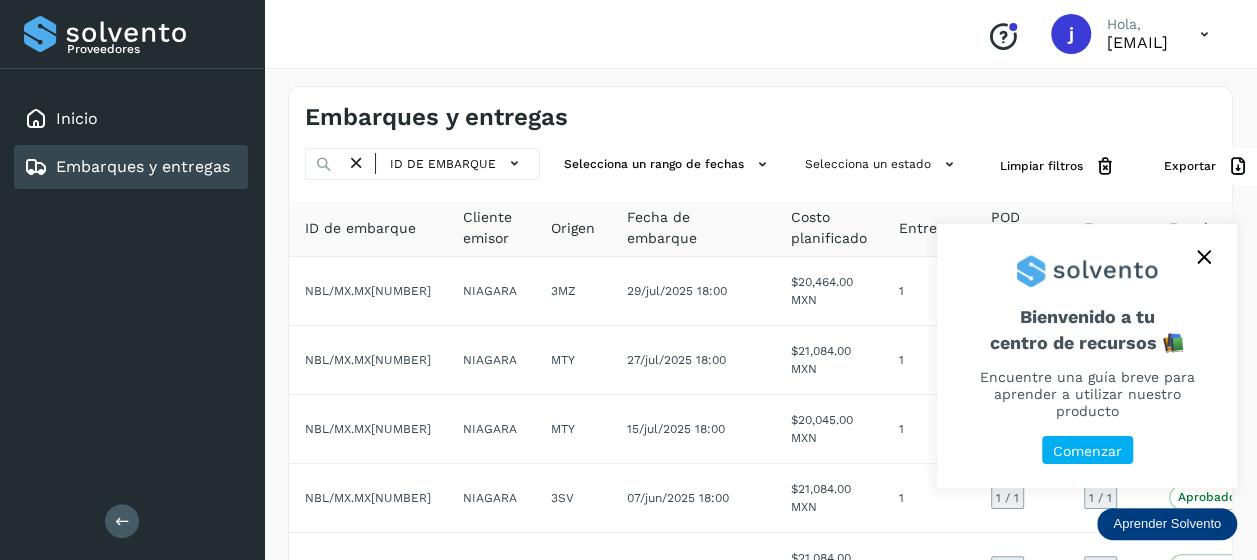 click at bounding box center [1204, 257] 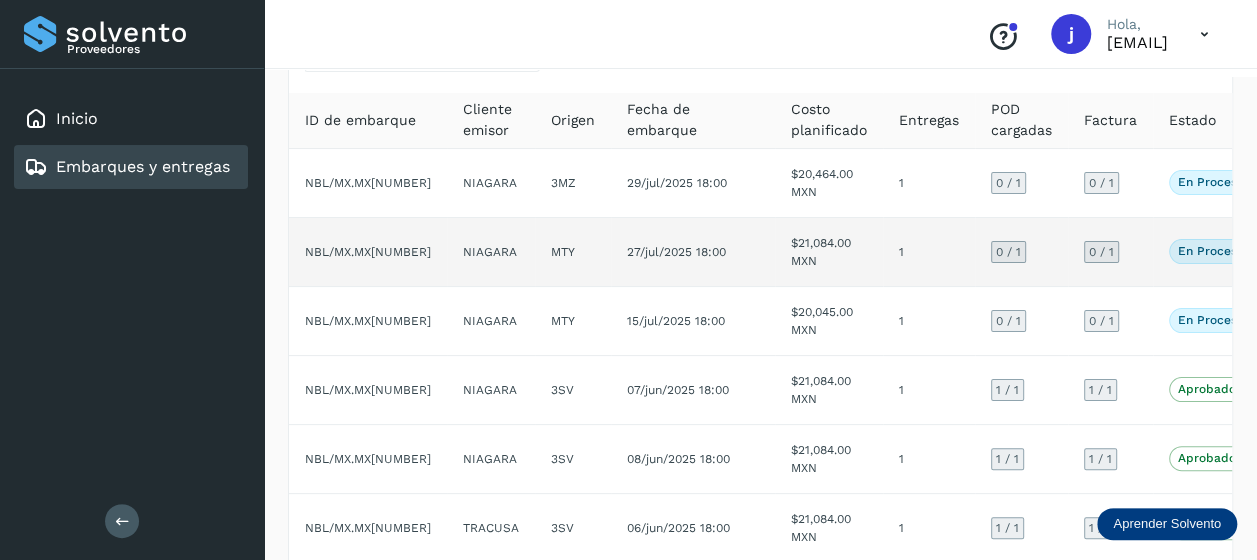 scroll, scrollTop: 0, scrollLeft: 0, axis: both 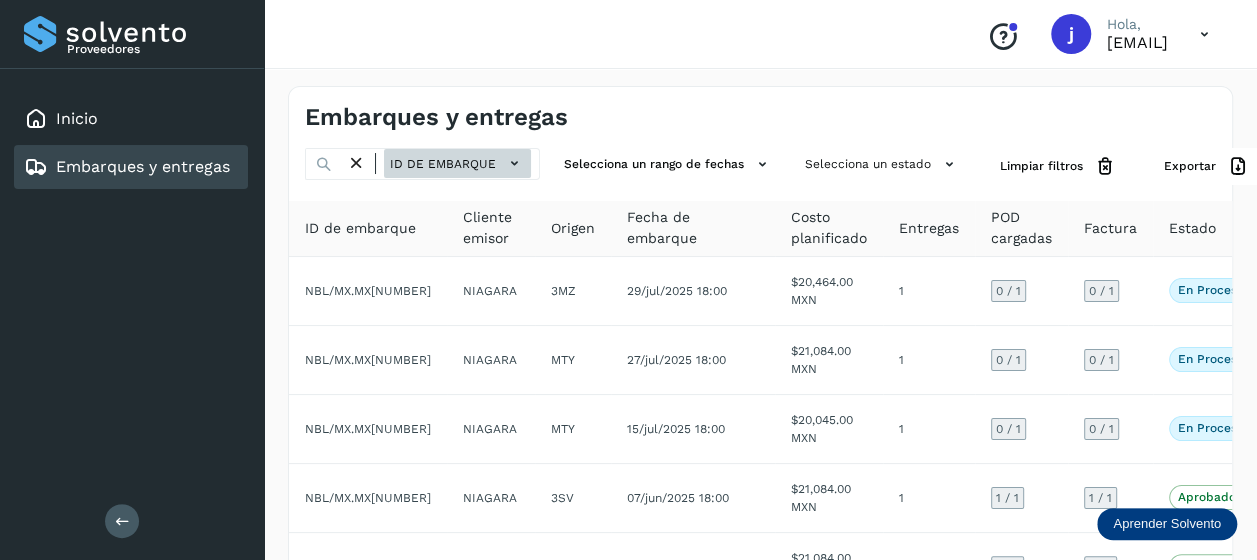 click on "ID de embarque" 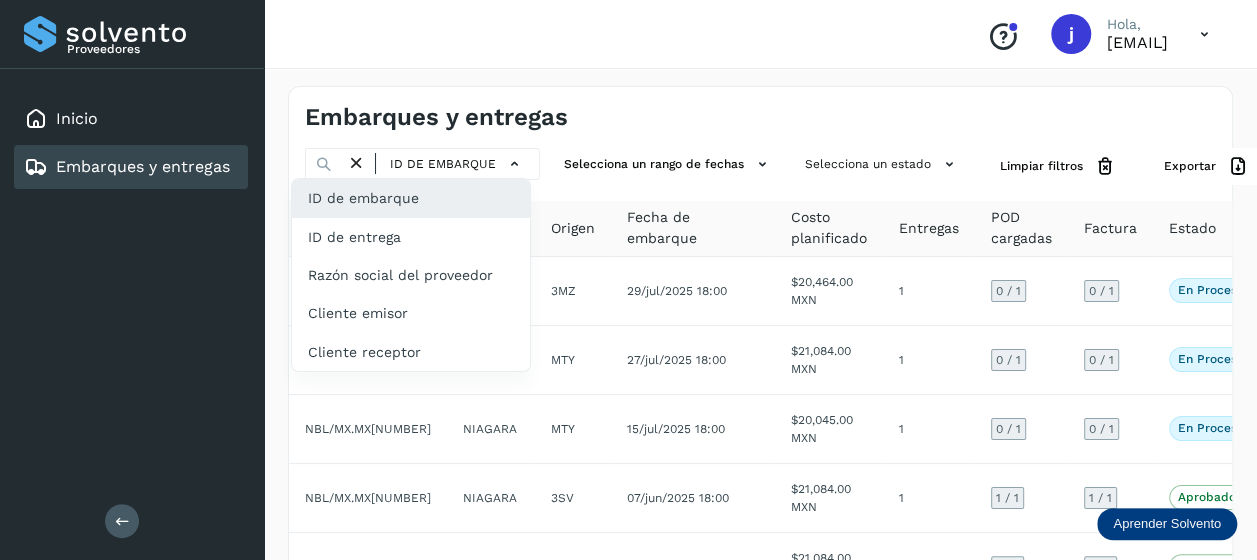 click at bounding box center (628, 280) 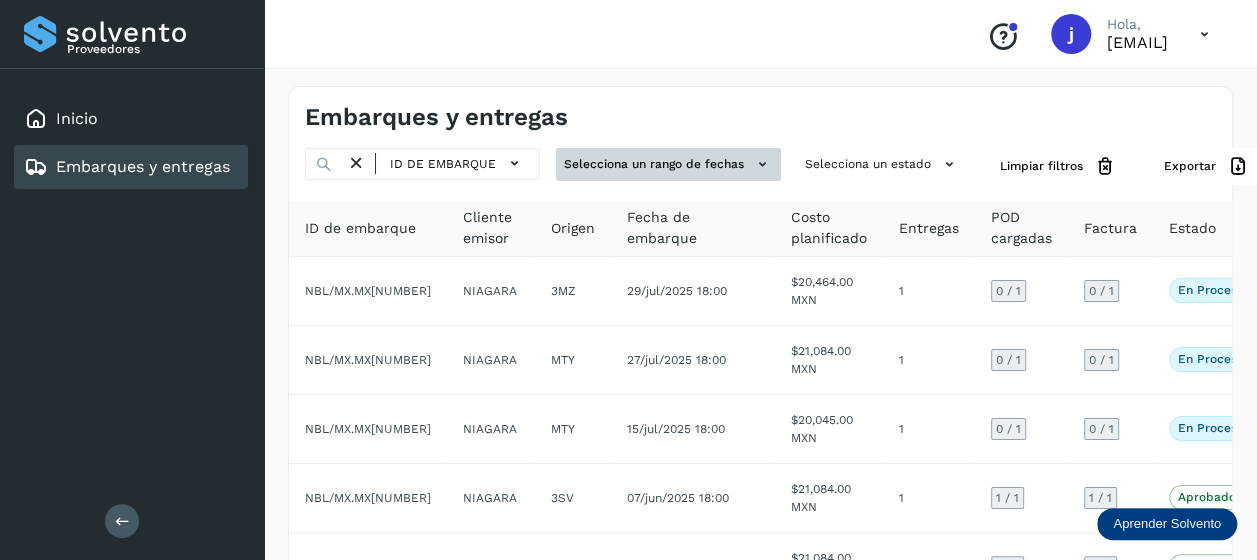 click on "Selecciona un rango de fechas" at bounding box center (668, 164) 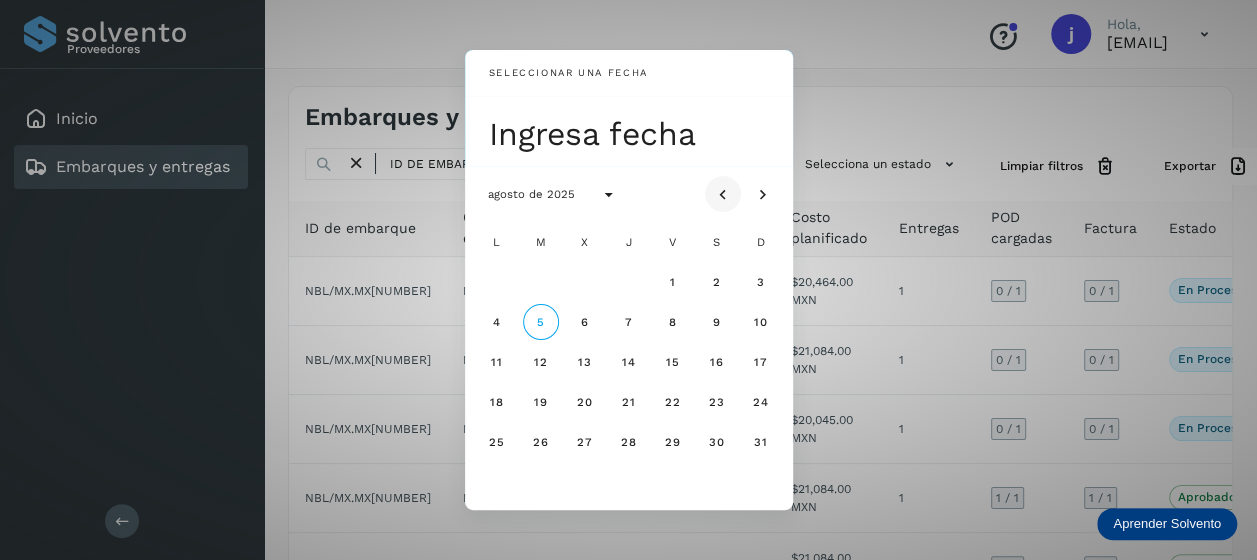 click at bounding box center [723, 195] 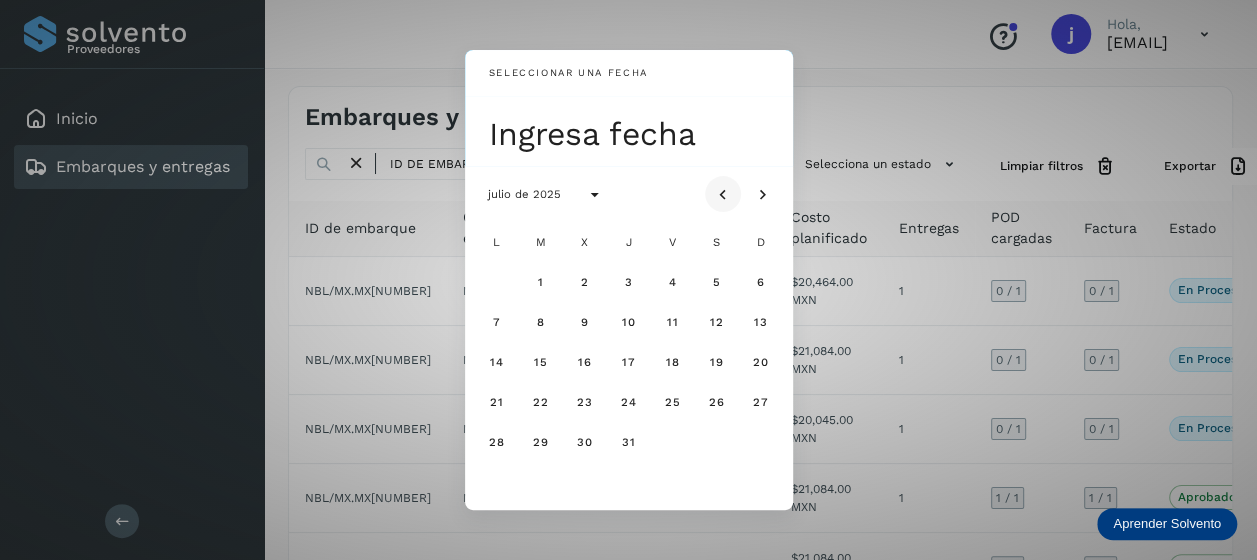 click at bounding box center [723, 195] 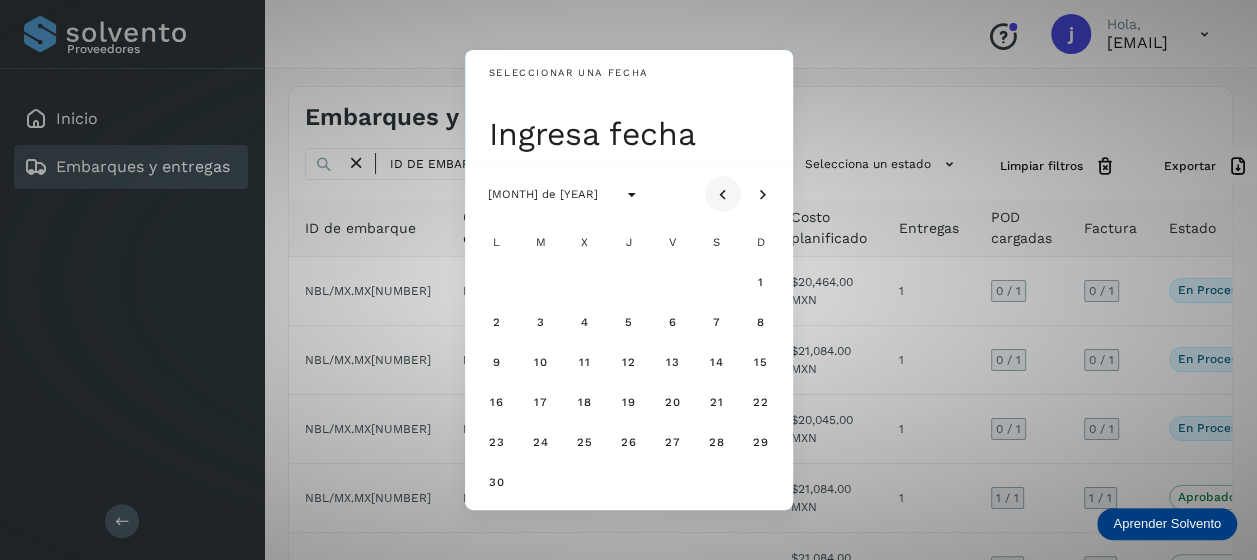 click at bounding box center [723, 195] 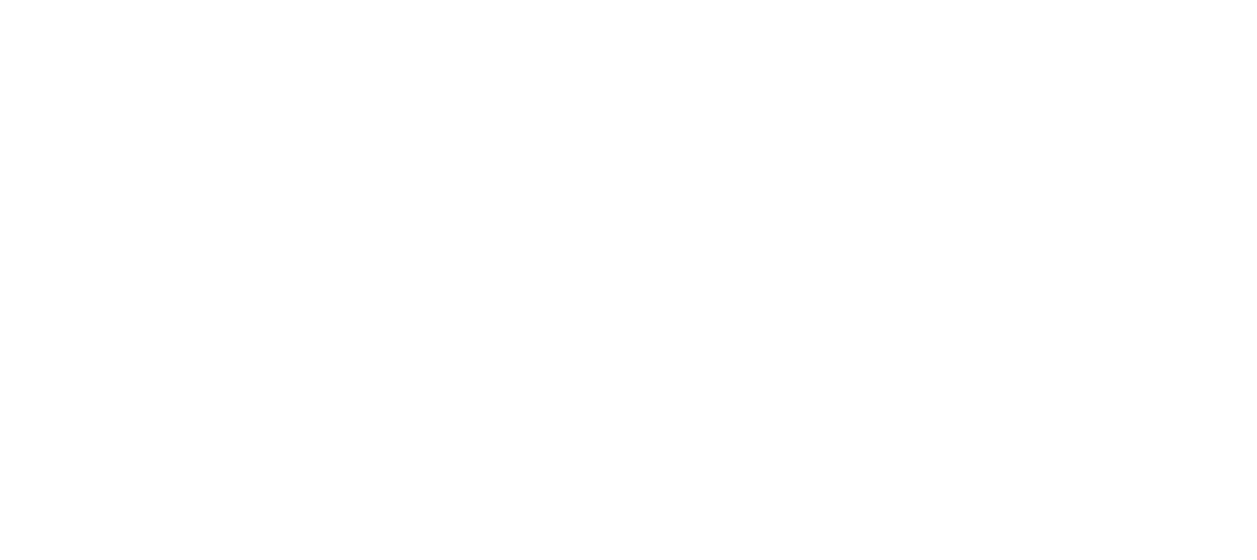 scroll, scrollTop: 0, scrollLeft: 0, axis: both 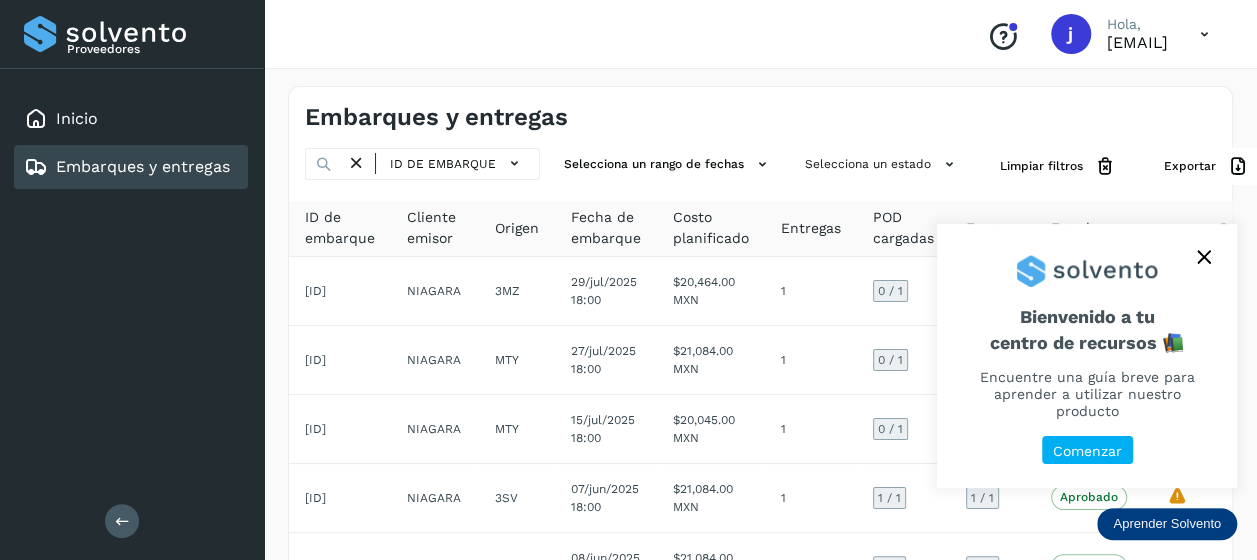 click at bounding box center [1087, 263] 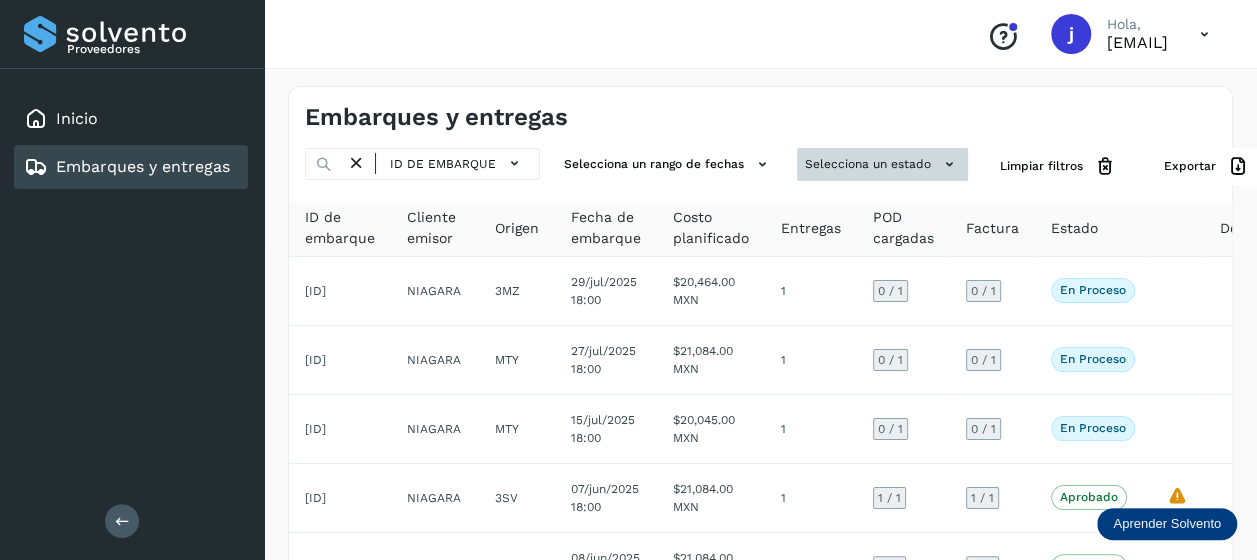click on "Selecciona un estado" at bounding box center (882, 164) 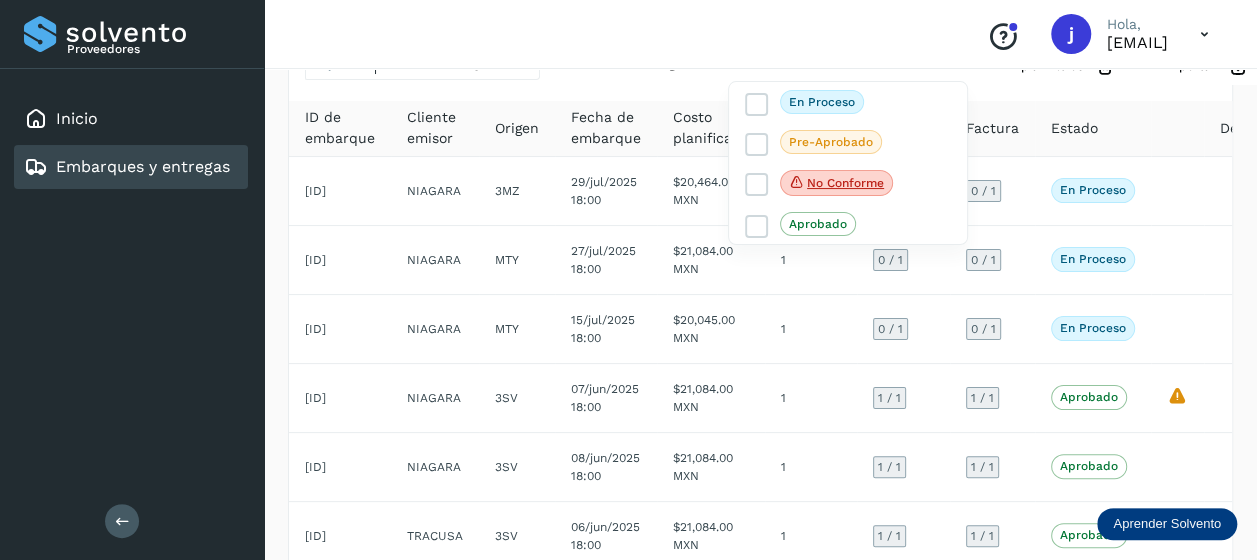 scroll, scrollTop: 0, scrollLeft: 0, axis: both 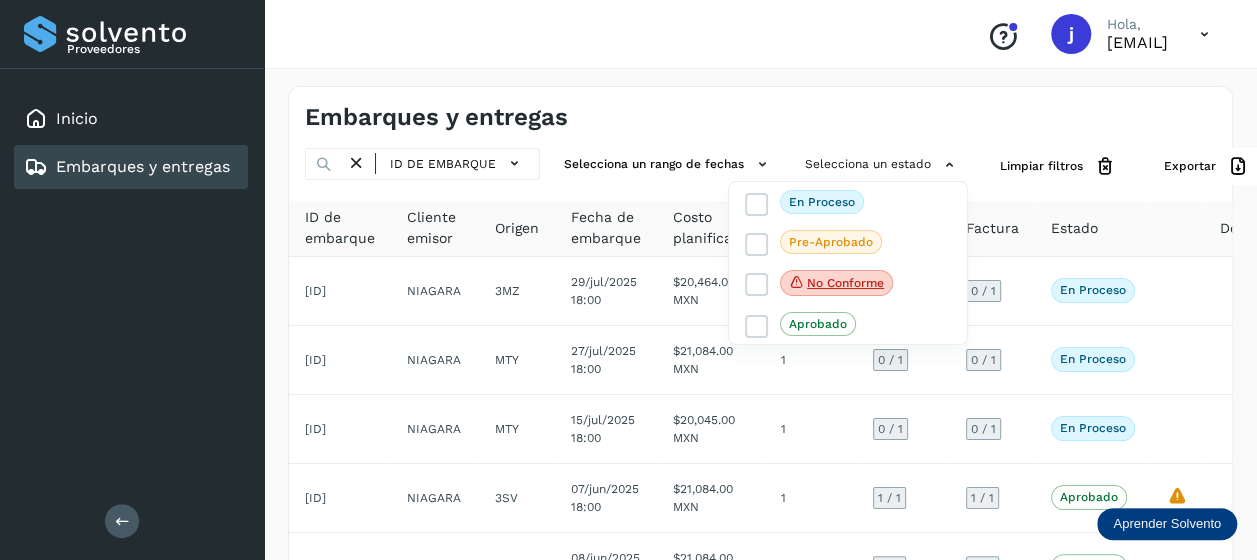 click at bounding box center [628, 280] 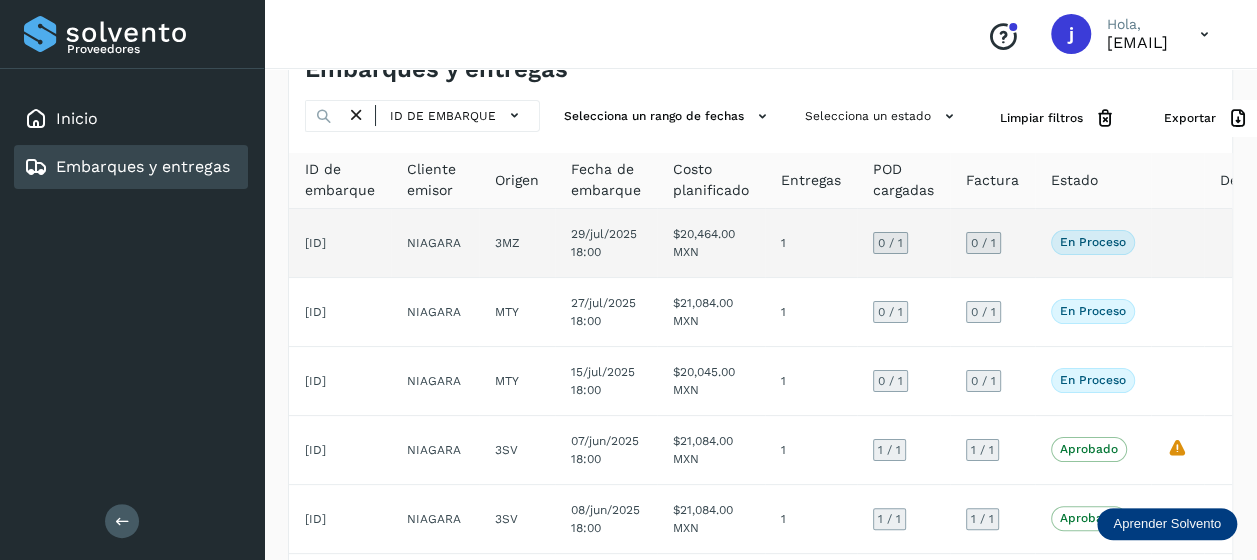 scroll, scrollTop: 0, scrollLeft: 0, axis: both 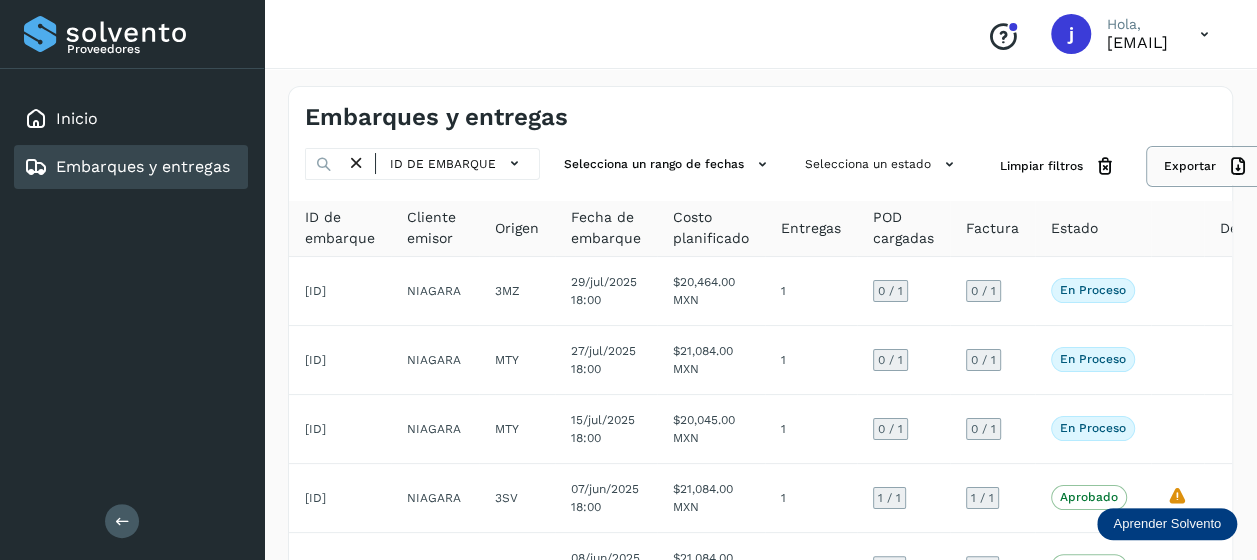 click on "Exportar" at bounding box center (1206, 166) 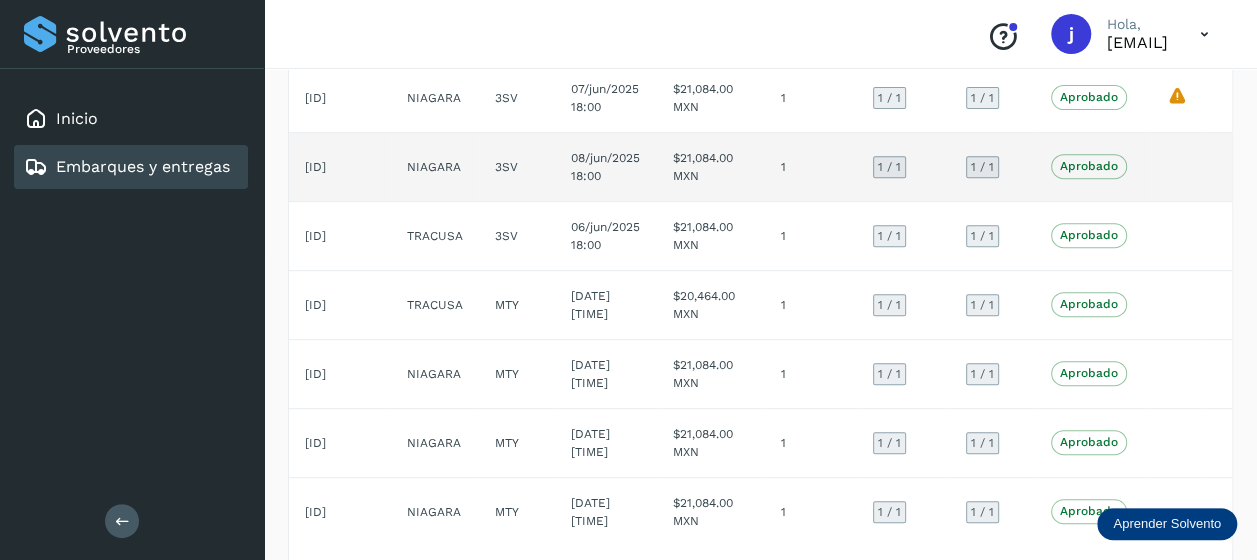 scroll, scrollTop: 0, scrollLeft: 0, axis: both 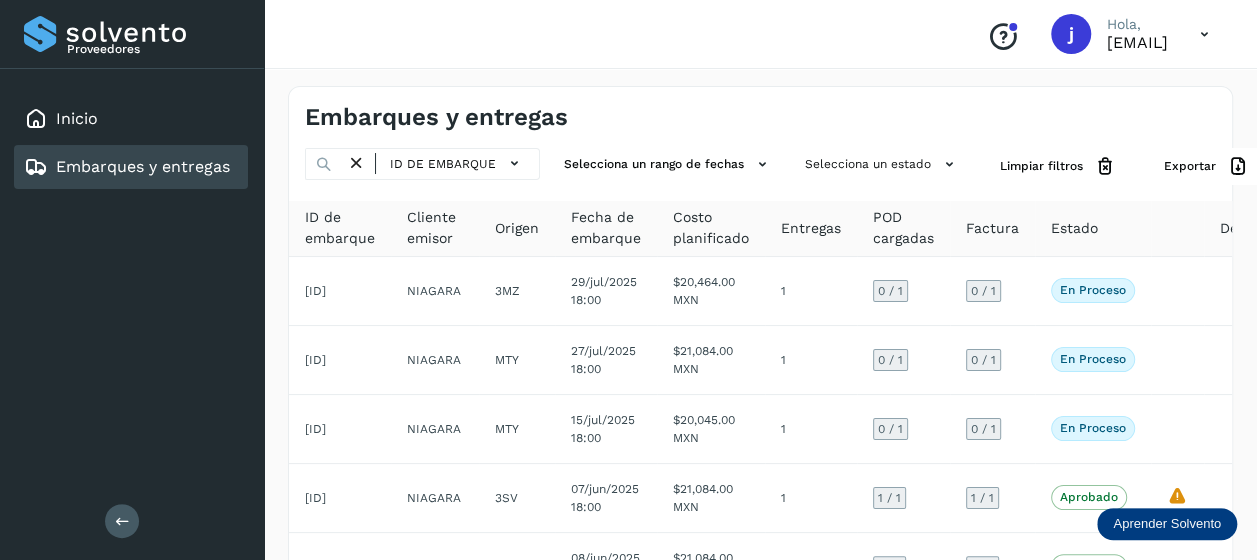 click at bounding box center (122, 521) 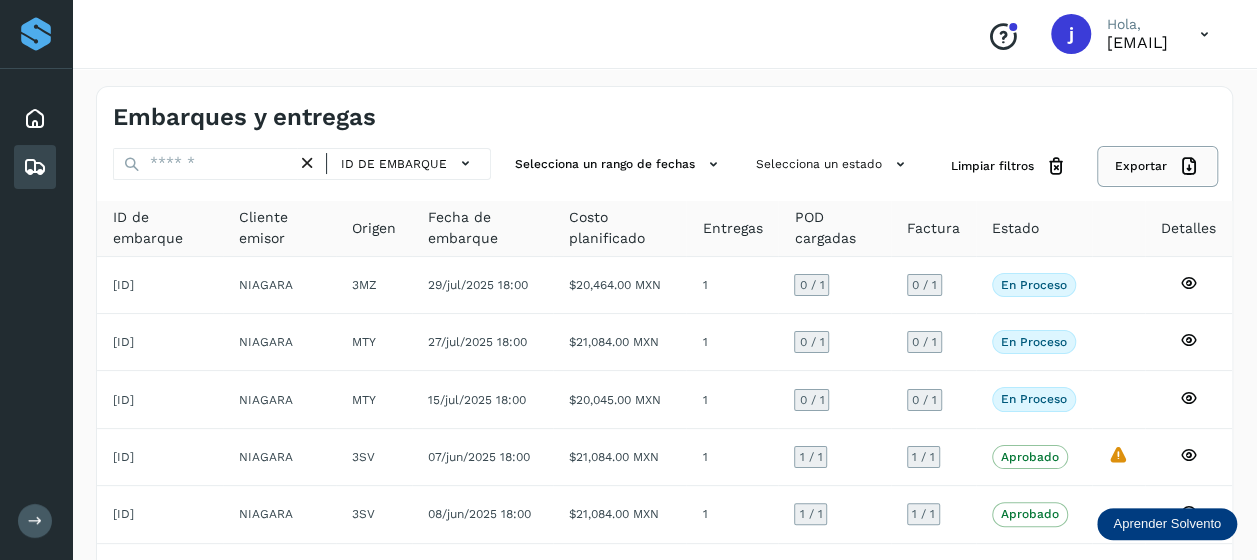 click 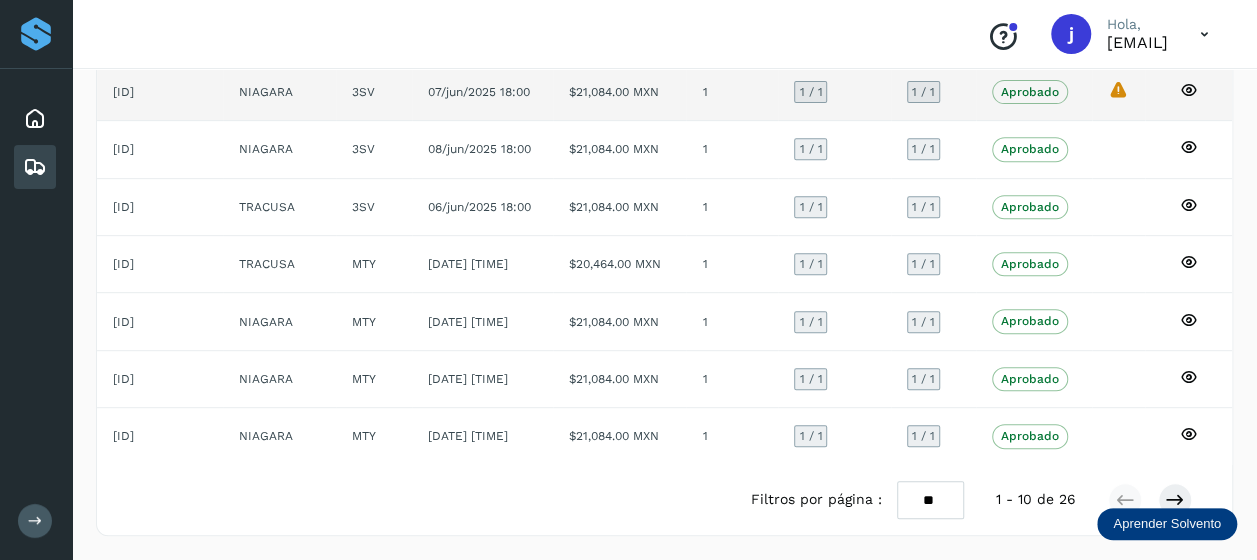 scroll, scrollTop: 452, scrollLeft: 0, axis: vertical 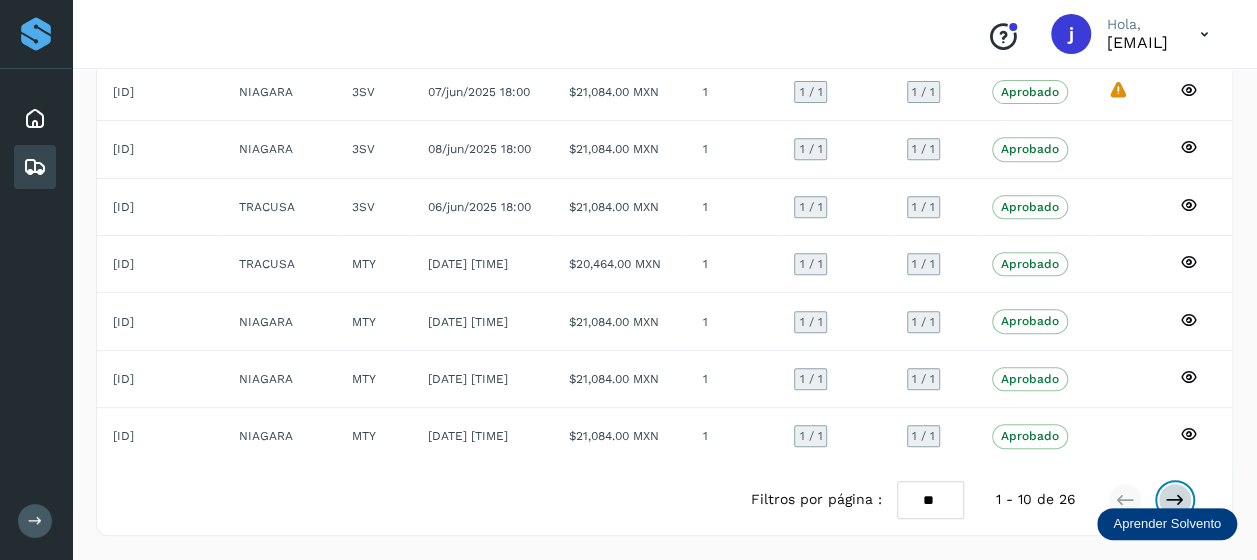 click at bounding box center [1175, 500] 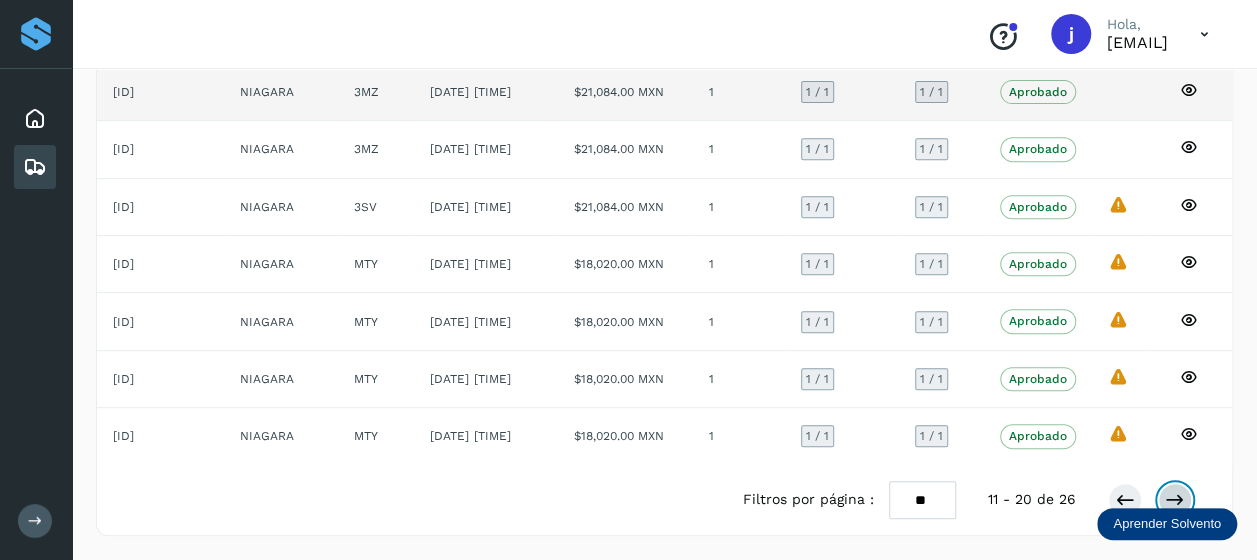 scroll, scrollTop: 477, scrollLeft: 0, axis: vertical 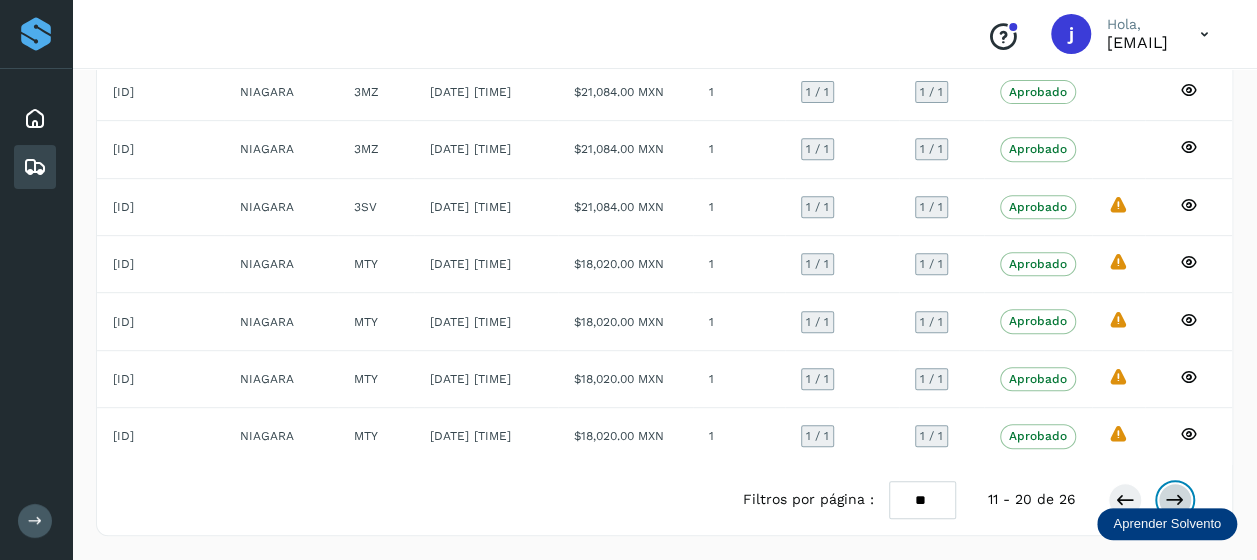 click at bounding box center [1175, 500] 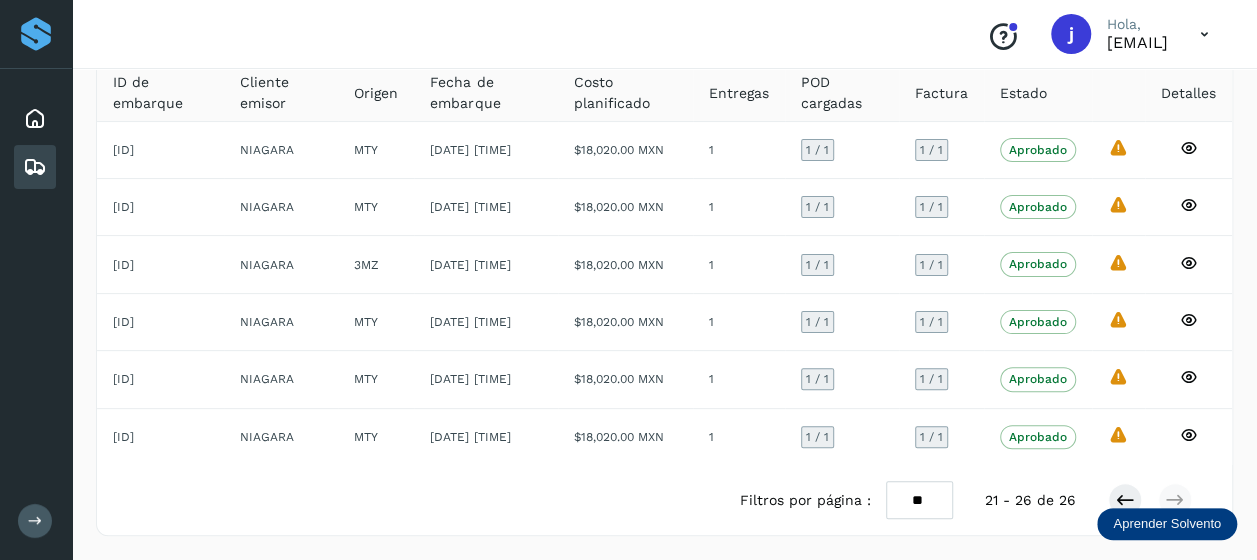 scroll, scrollTop: 0, scrollLeft: 0, axis: both 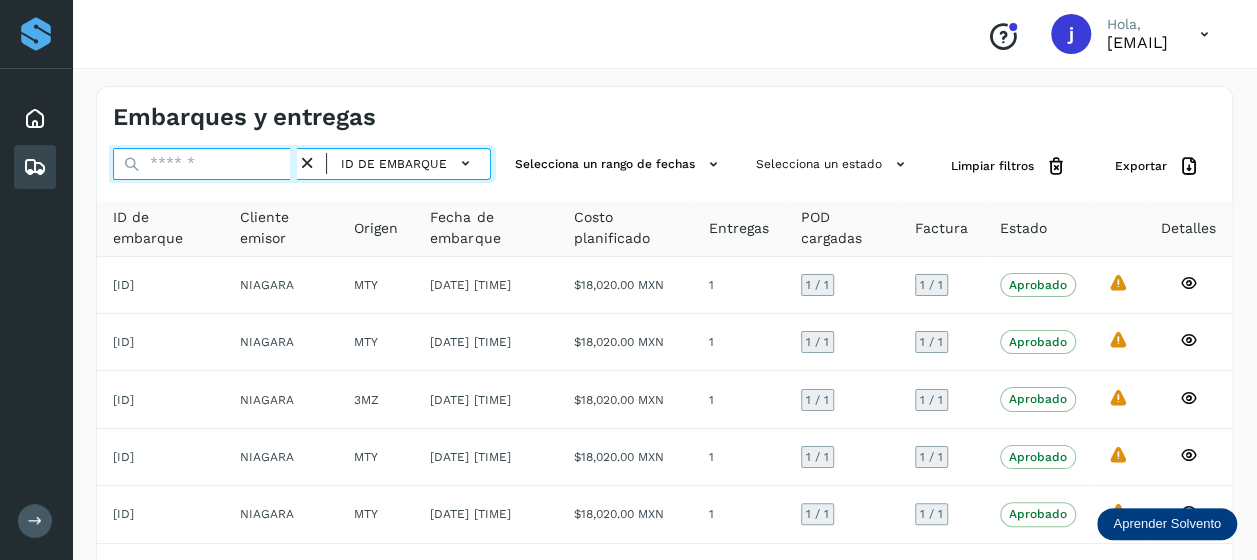 click at bounding box center [205, 164] 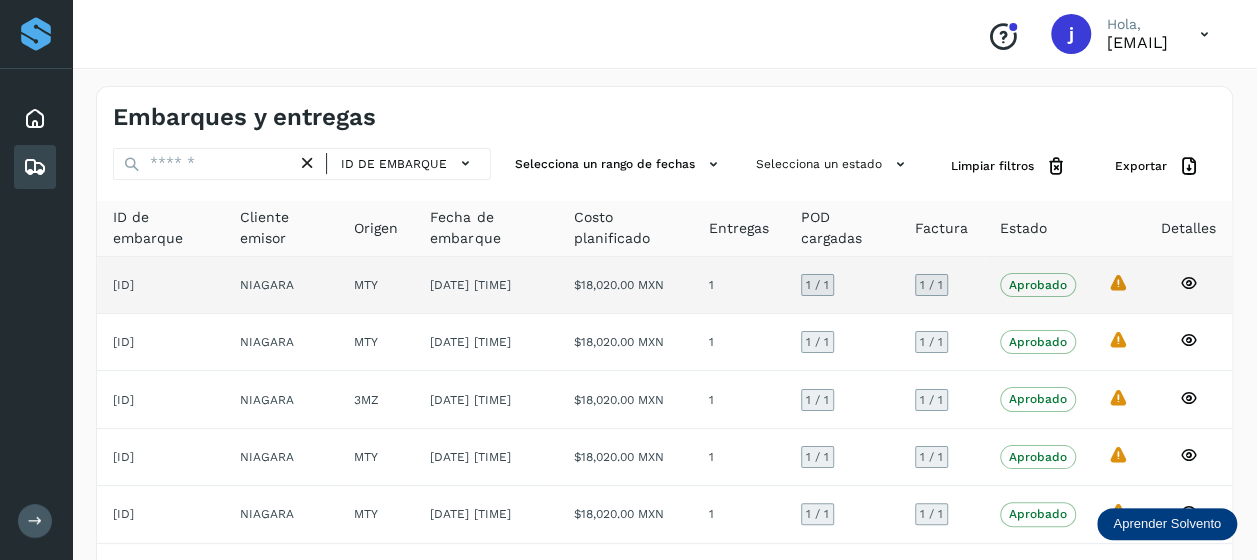 click on "[ID]" 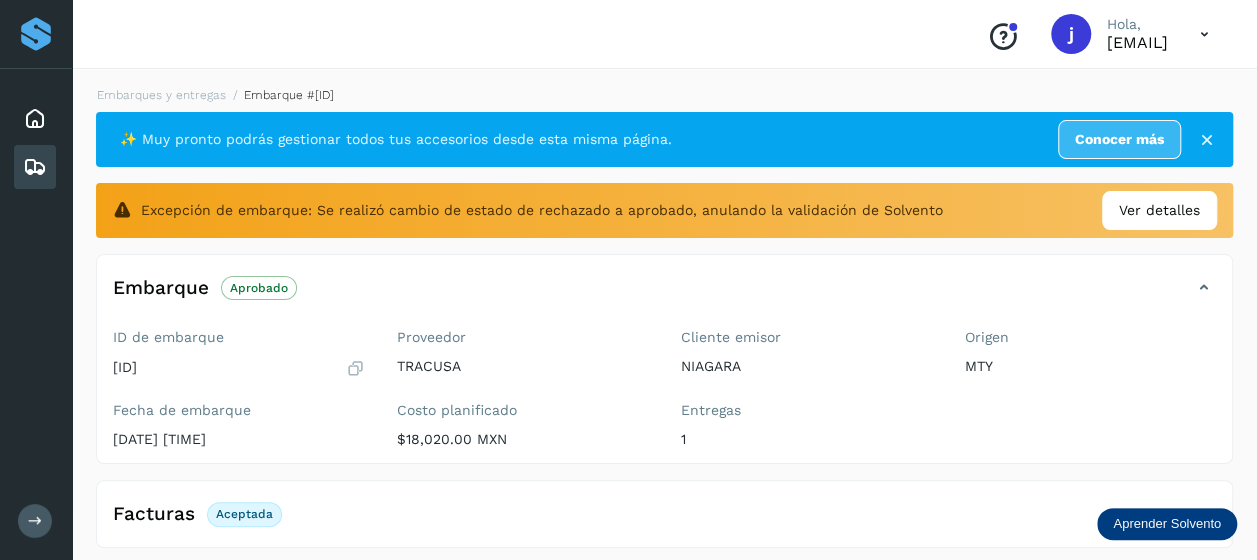 drag, startPoint x: 226, startPoint y: 278, endPoint x: 1218, endPoint y: 144, distance: 1001.00946 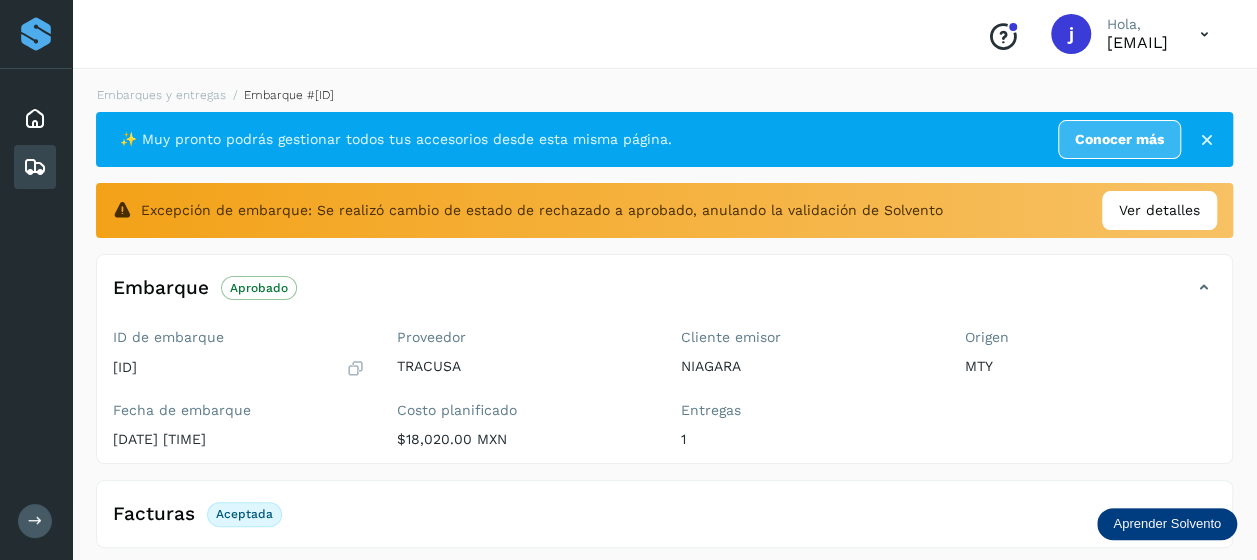 drag, startPoint x: 240, startPoint y: 99, endPoint x: 485, endPoint y: 103, distance: 245.03265 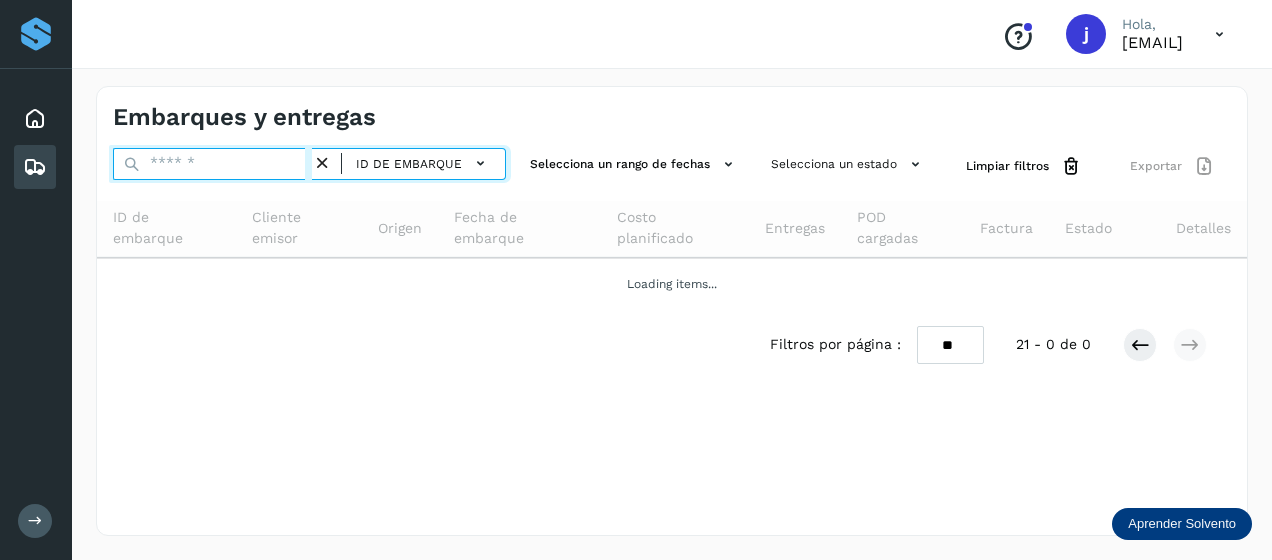 click at bounding box center (212, 164) 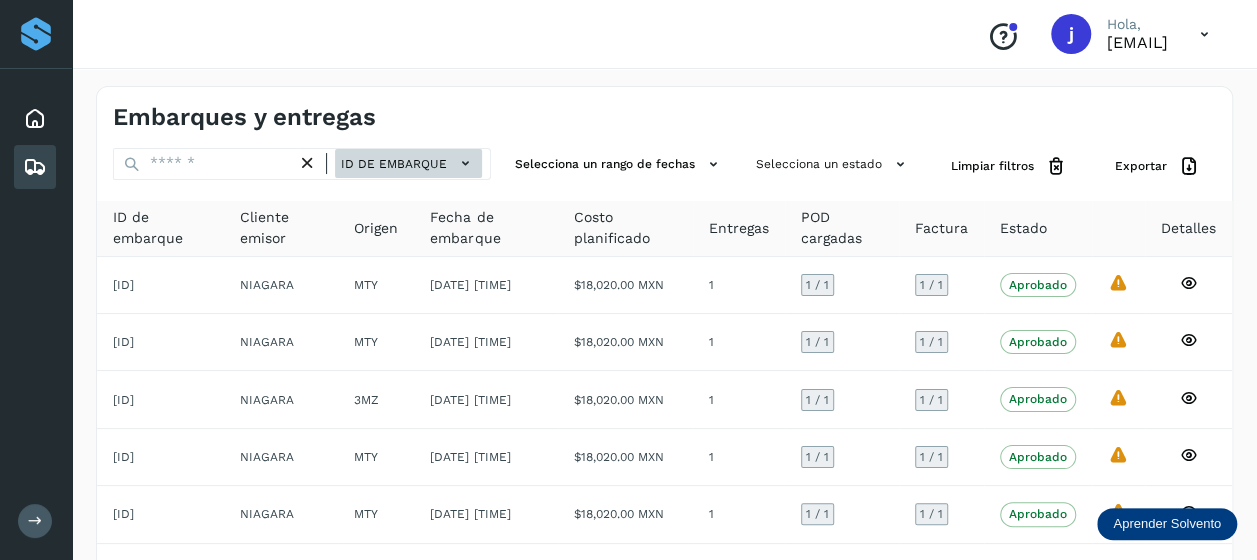 click on "ID de embarque" 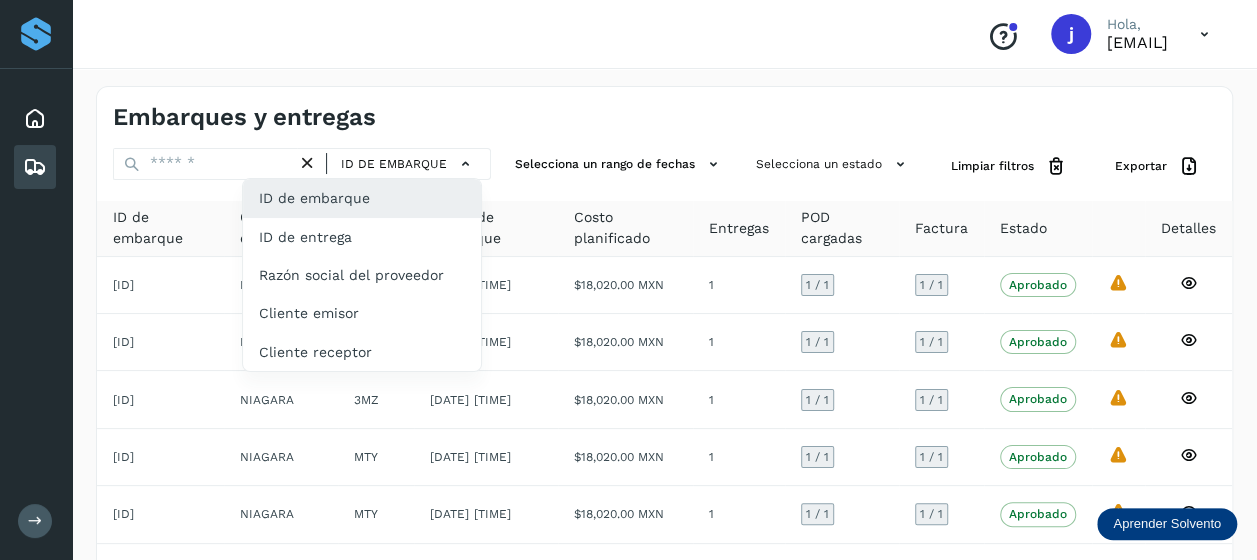 click at bounding box center [628, 280] 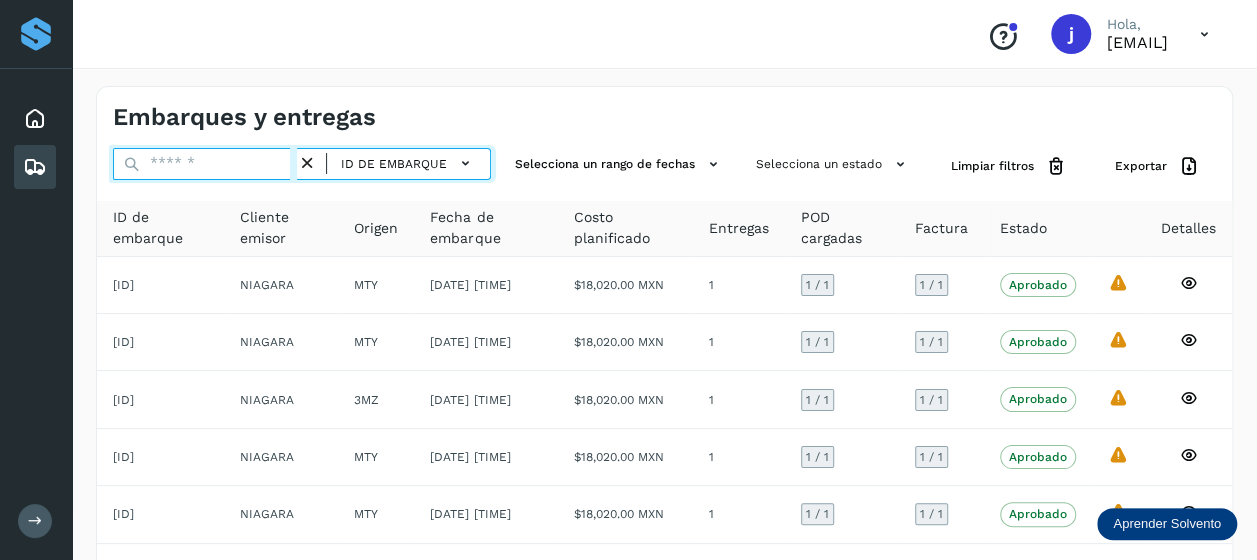 click at bounding box center [205, 164] 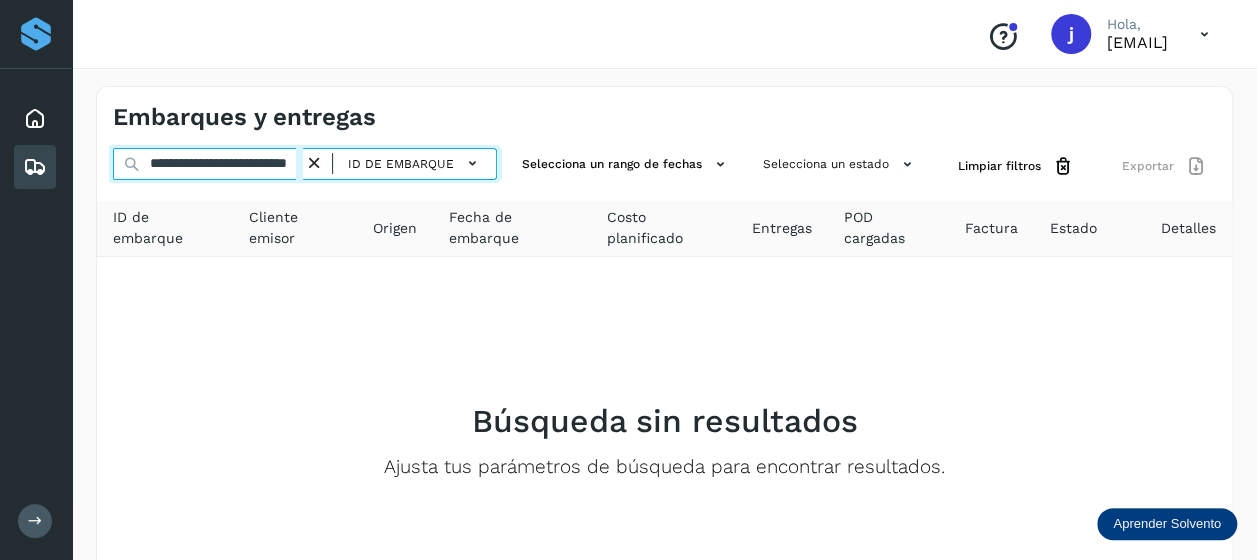 scroll, scrollTop: 0, scrollLeft: 0, axis: both 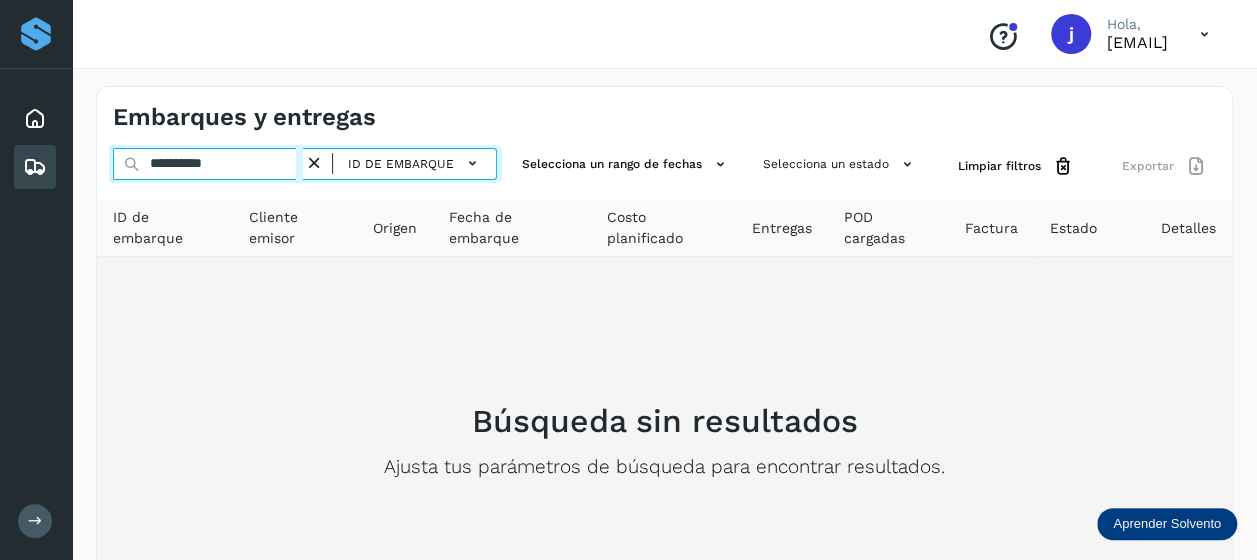 type on "**********" 